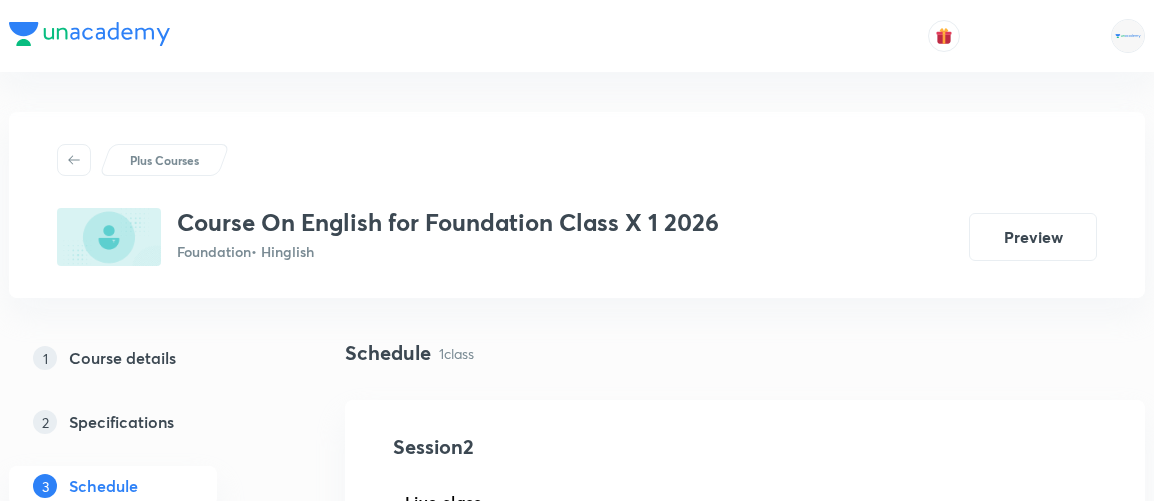 scroll, scrollTop: 0, scrollLeft: 0, axis: both 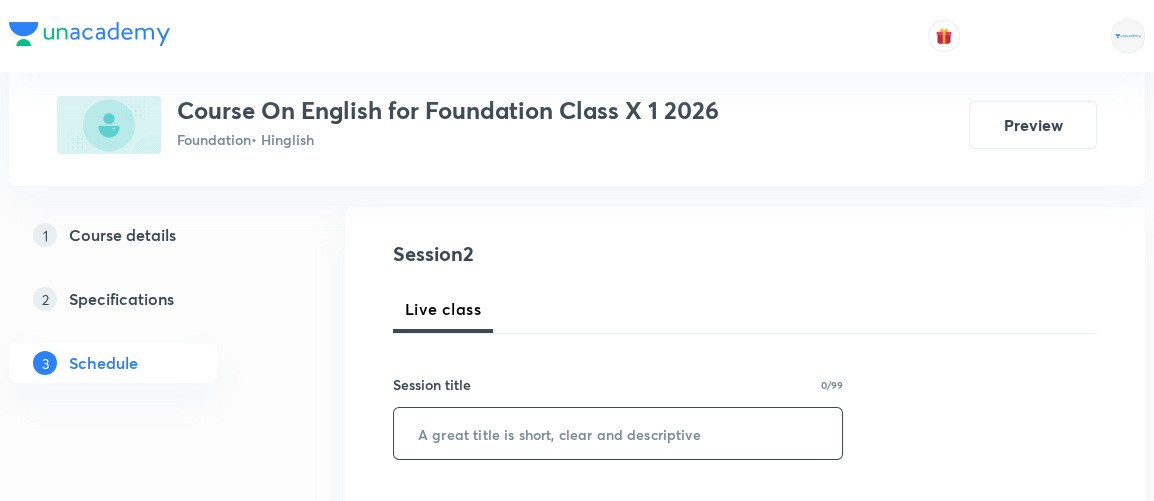 click at bounding box center (618, 433) 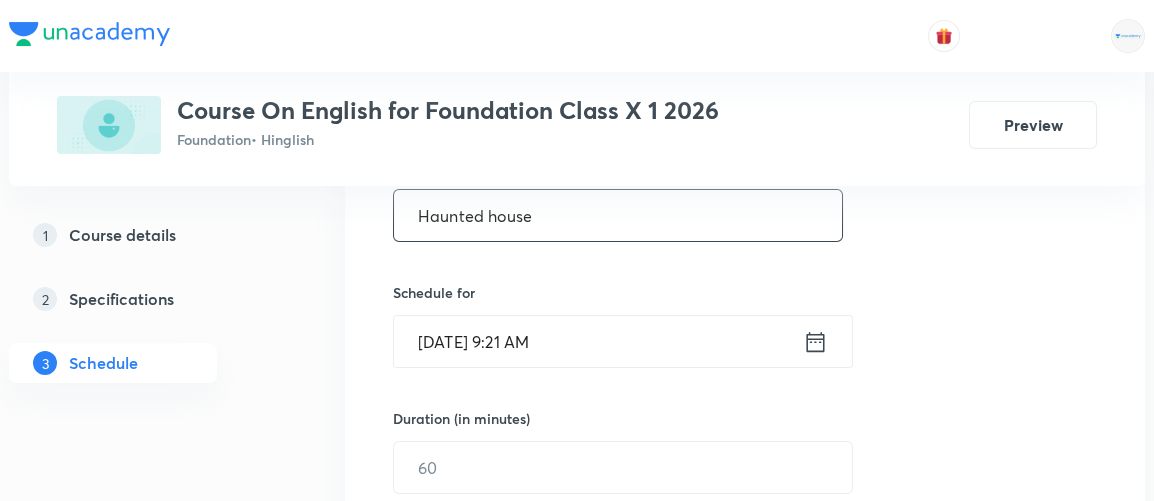 scroll, scrollTop: 421, scrollLeft: 0, axis: vertical 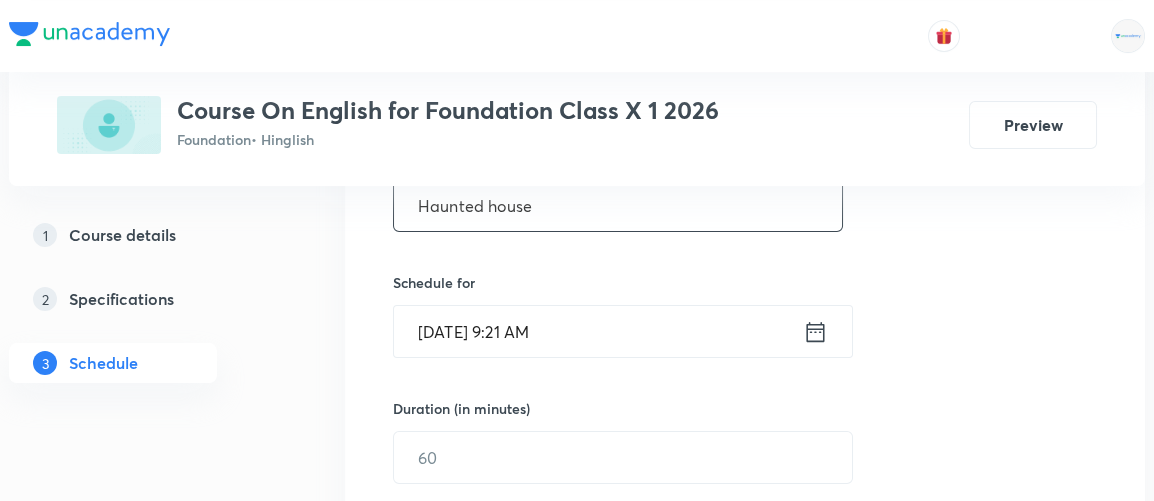 type on "Haunted house" 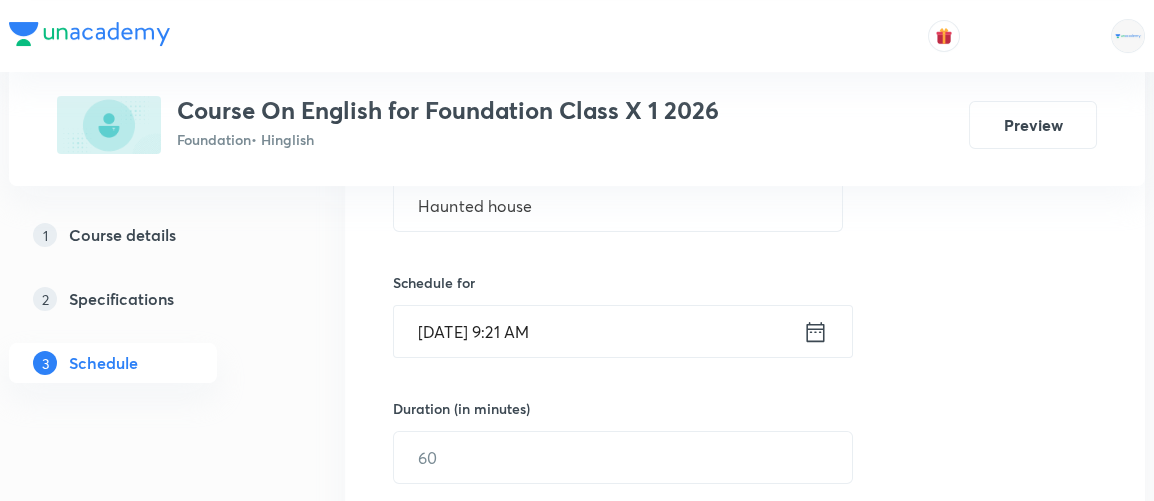 click 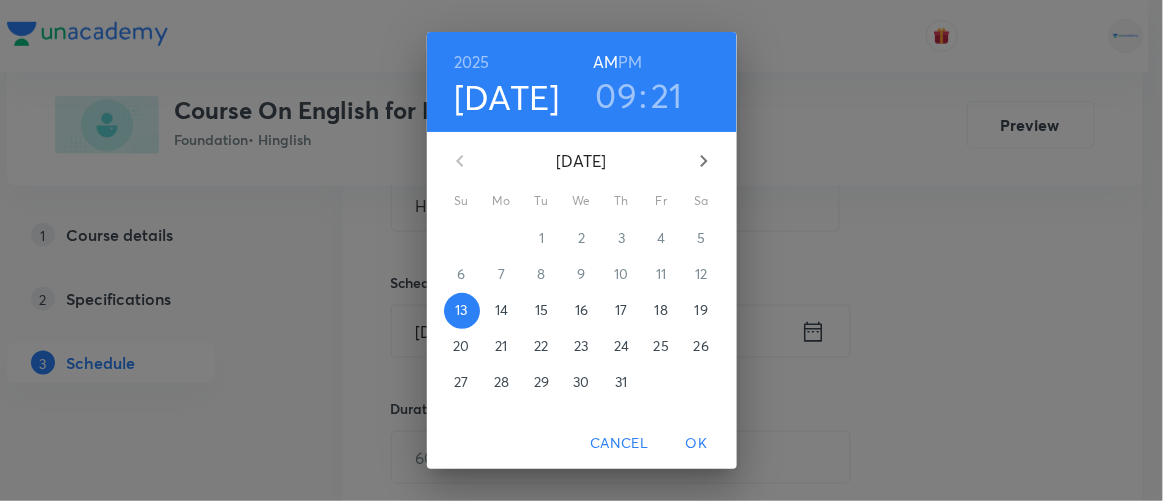 click on "09" at bounding box center [617, 95] 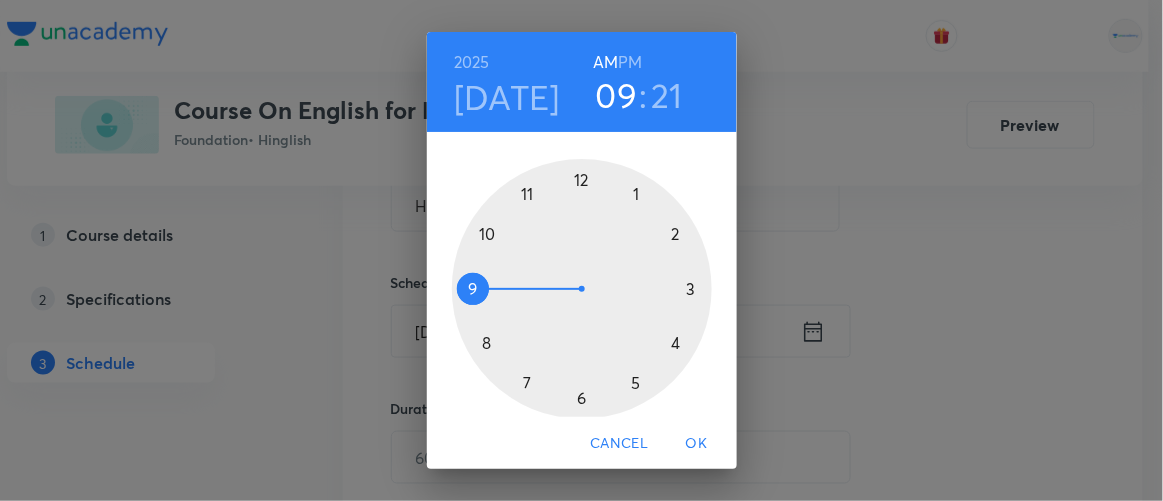 click at bounding box center (582, 289) 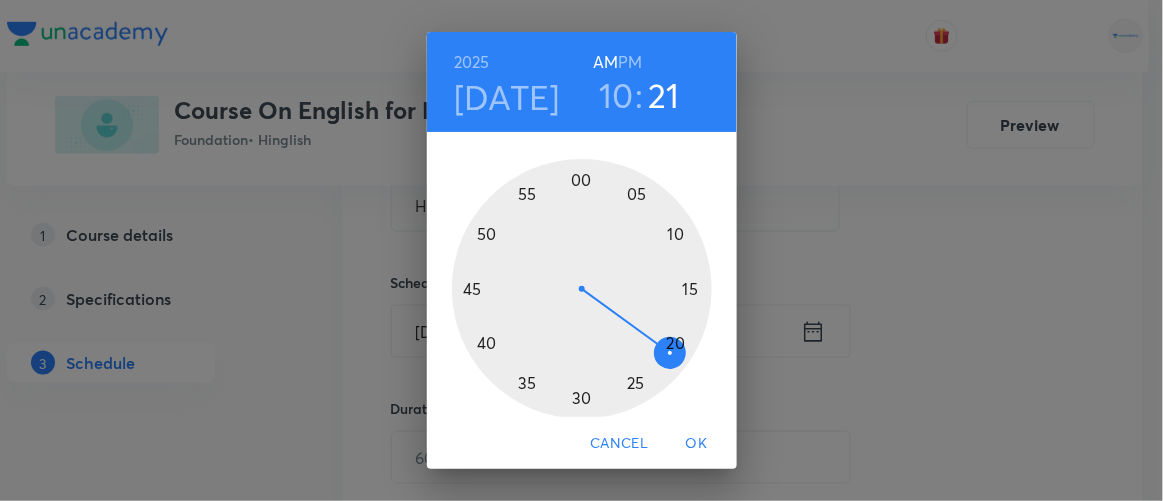 click at bounding box center (582, 289) 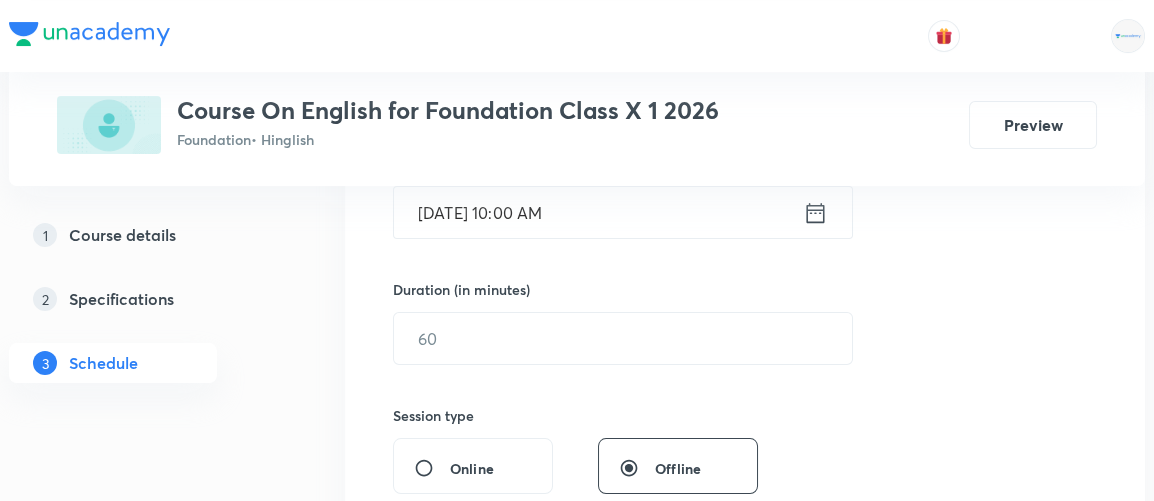 scroll, scrollTop: 541, scrollLeft: 0, axis: vertical 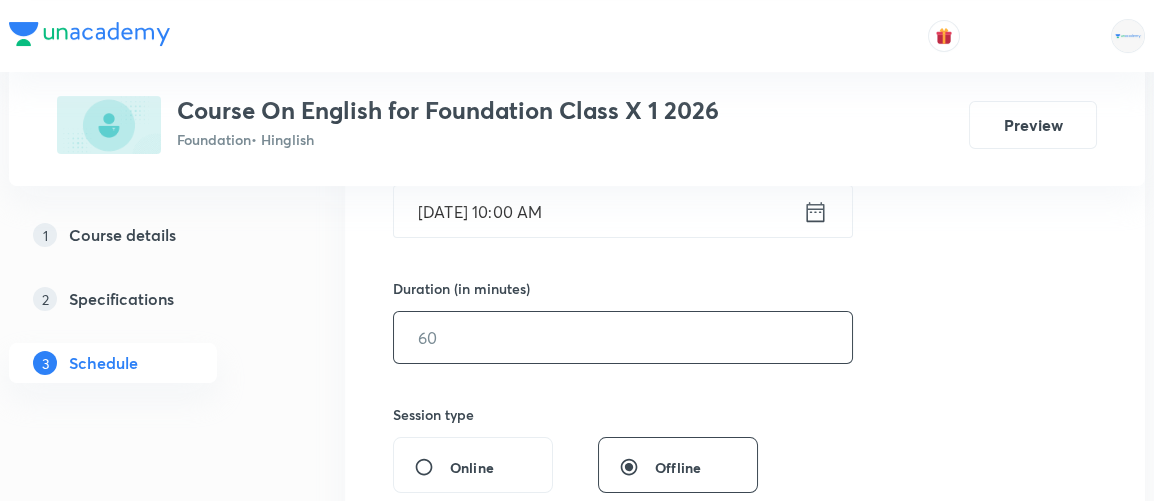 click at bounding box center [623, 337] 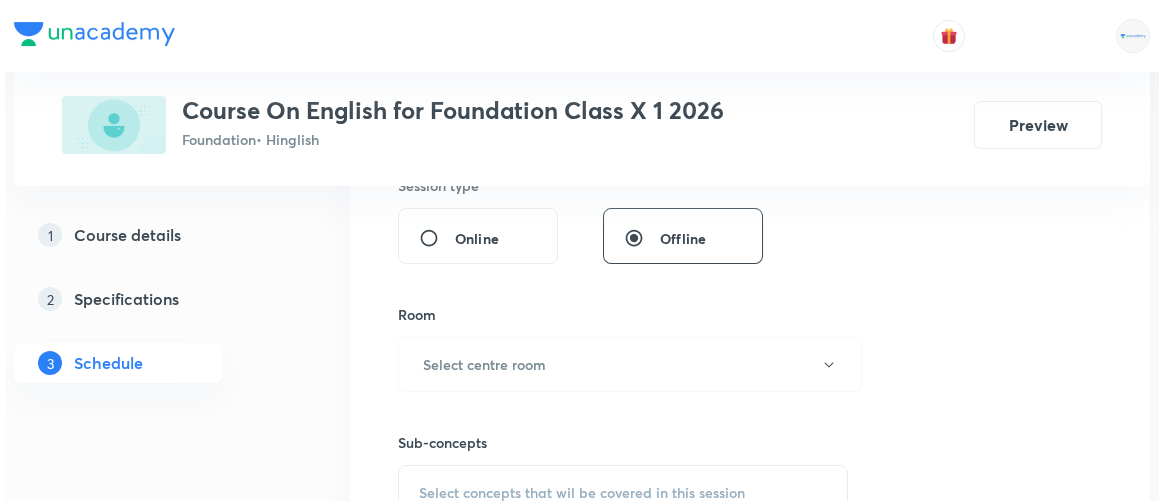 scroll, scrollTop: 772, scrollLeft: 0, axis: vertical 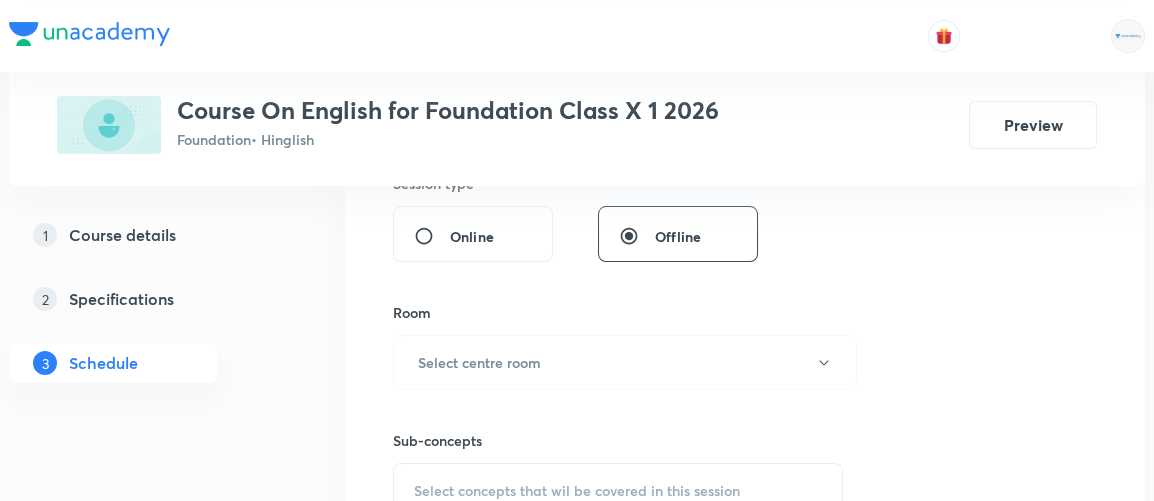 type on "60" 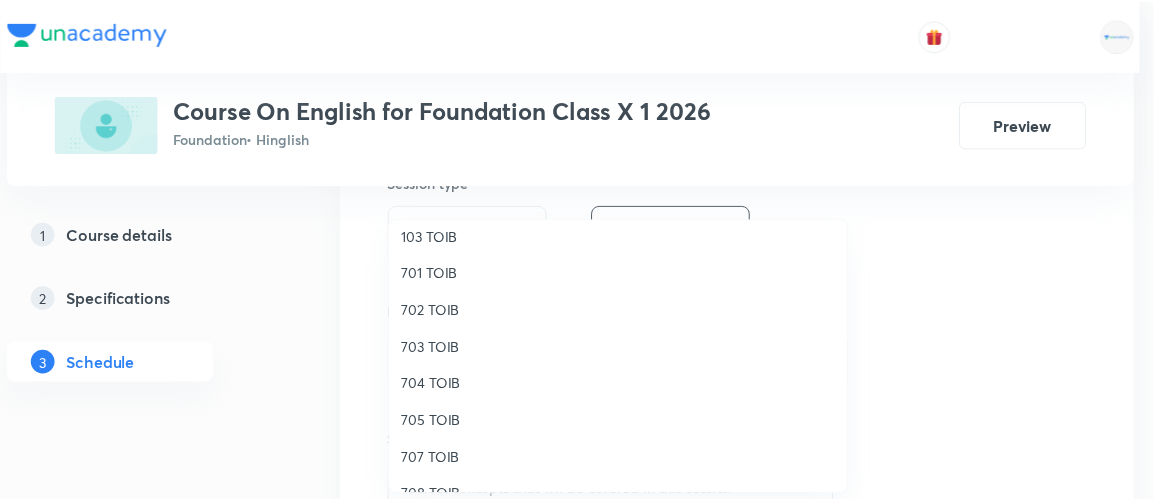 scroll, scrollTop: 184, scrollLeft: 0, axis: vertical 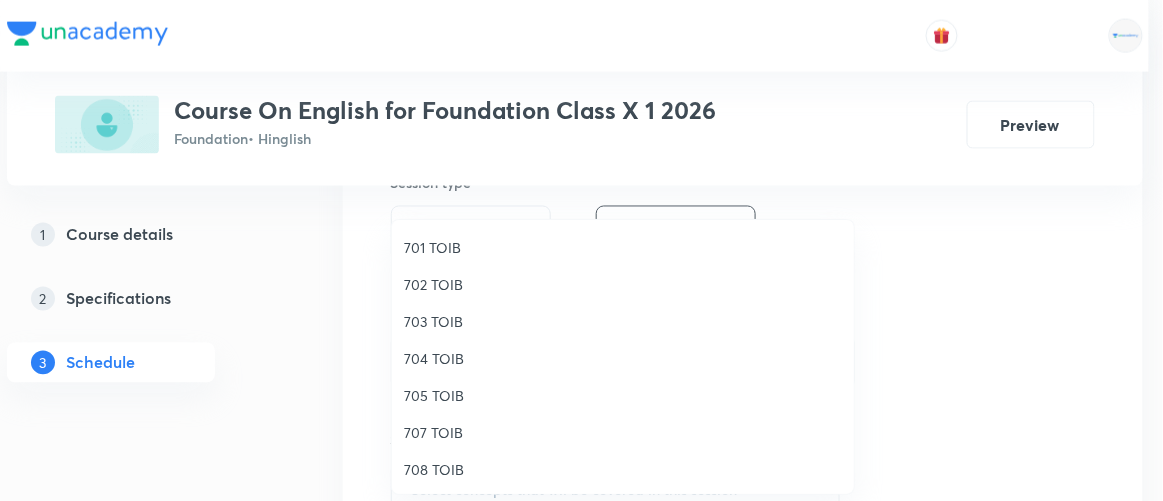 click on "708 TOIB" at bounding box center (623, 469) 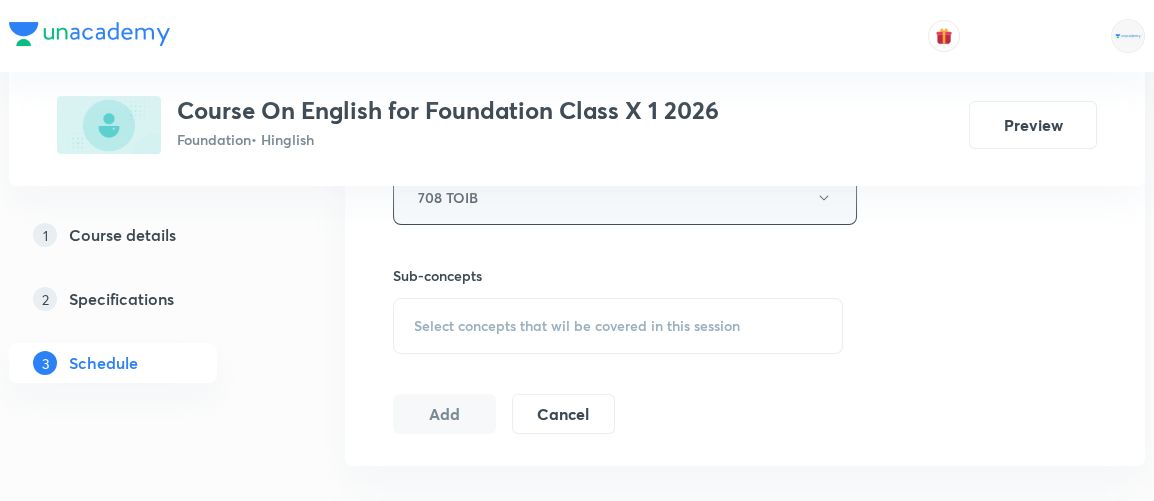 scroll, scrollTop: 936, scrollLeft: 0, axis: vertical 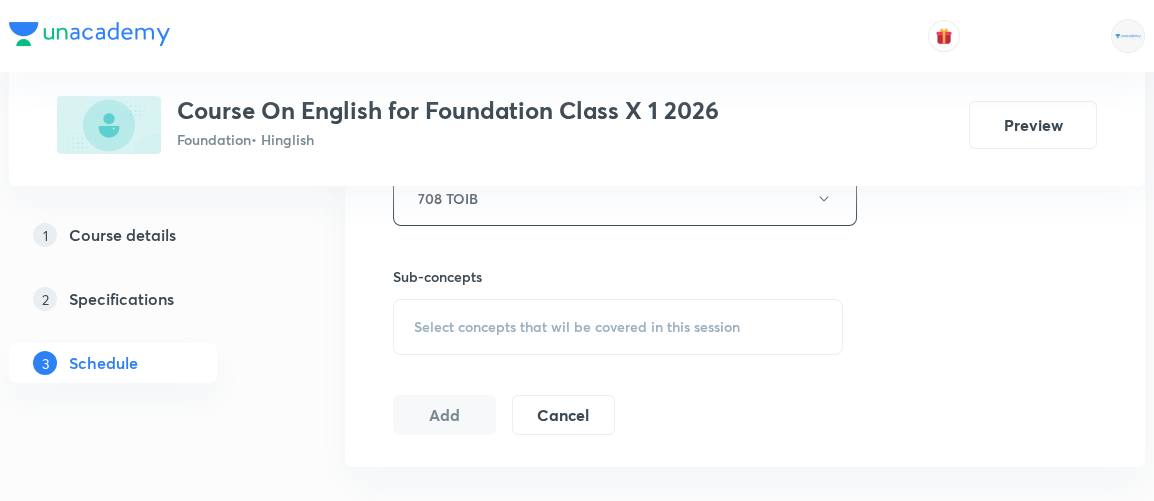 click on "Select concepts that wil be covered in this session" at bounding box center (577, 327) 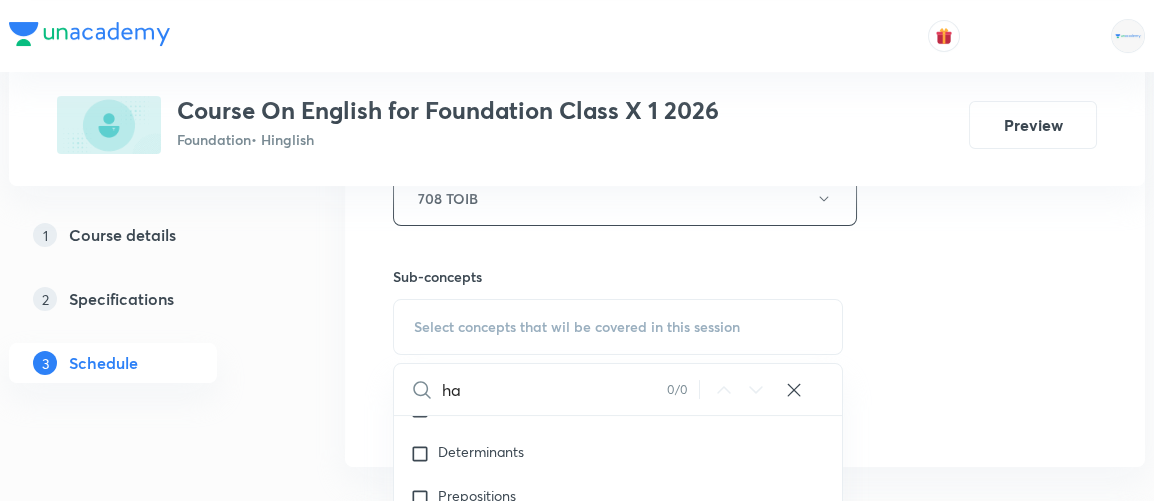 scroll, scrollTop: 470, scrollLeft: 0, axis: vertical 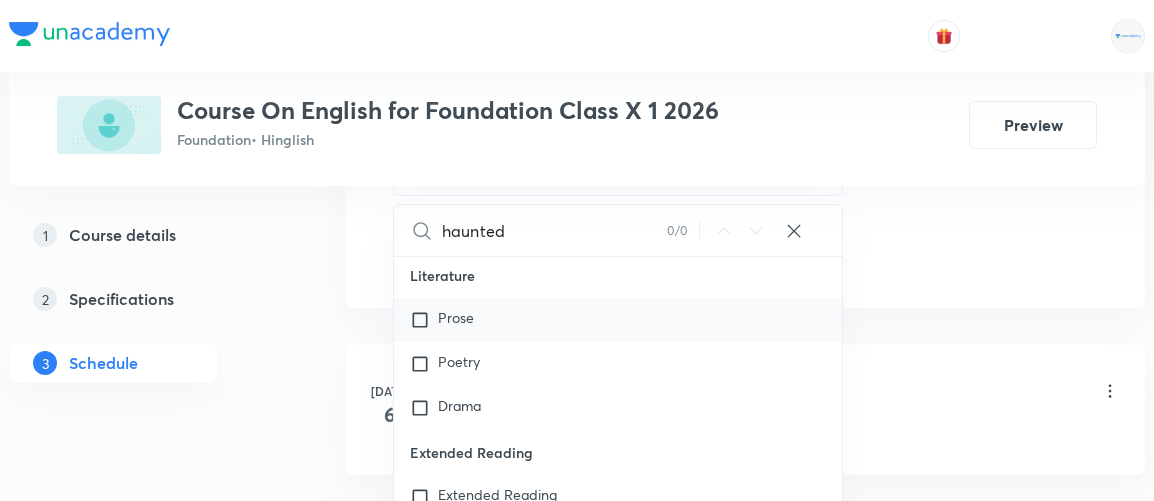 type on "haunted" 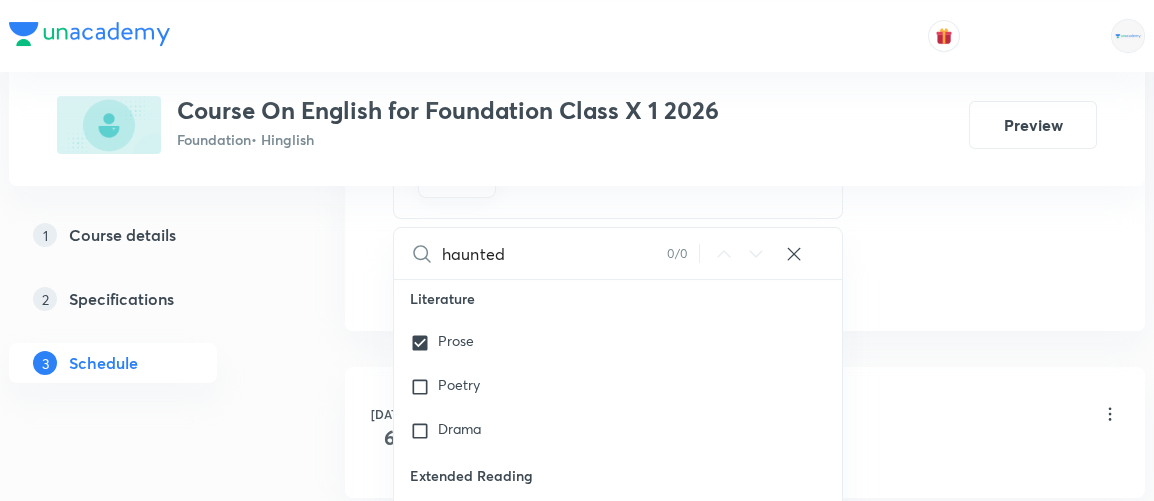 click on "1 Course details 2 Specifications 3 Schedule" at bounding box center [145, 311] 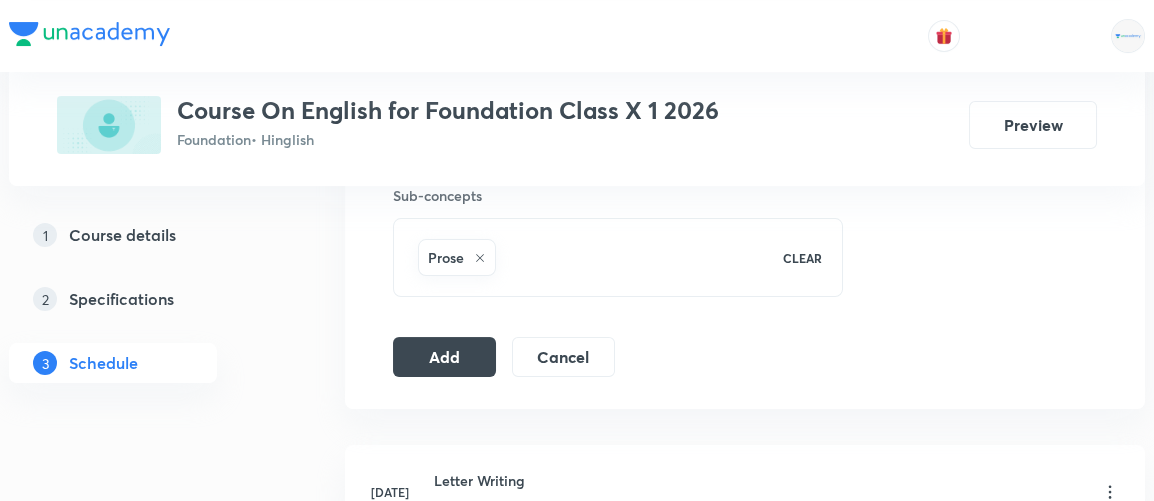 scroll, scrollTop: 1009, scrollLeft: 0, axis: vertical 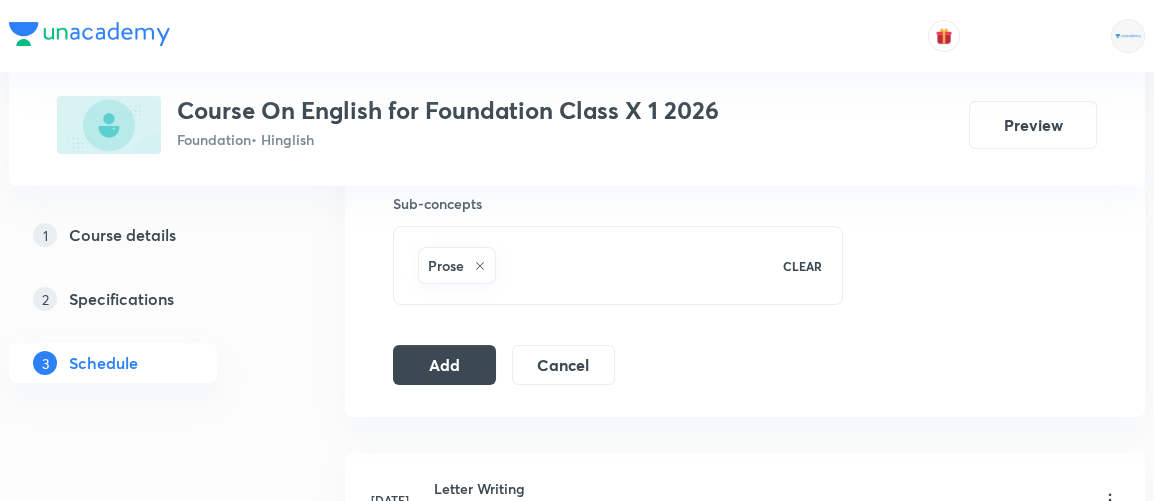 click 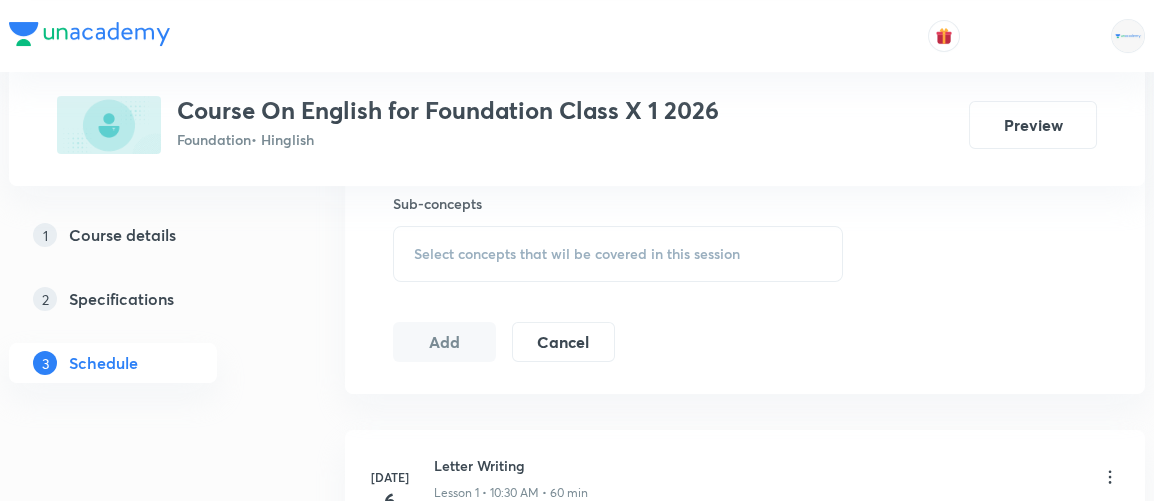 click on "Select concepts that wil be covered in this session" at bounding box center (577, 254) 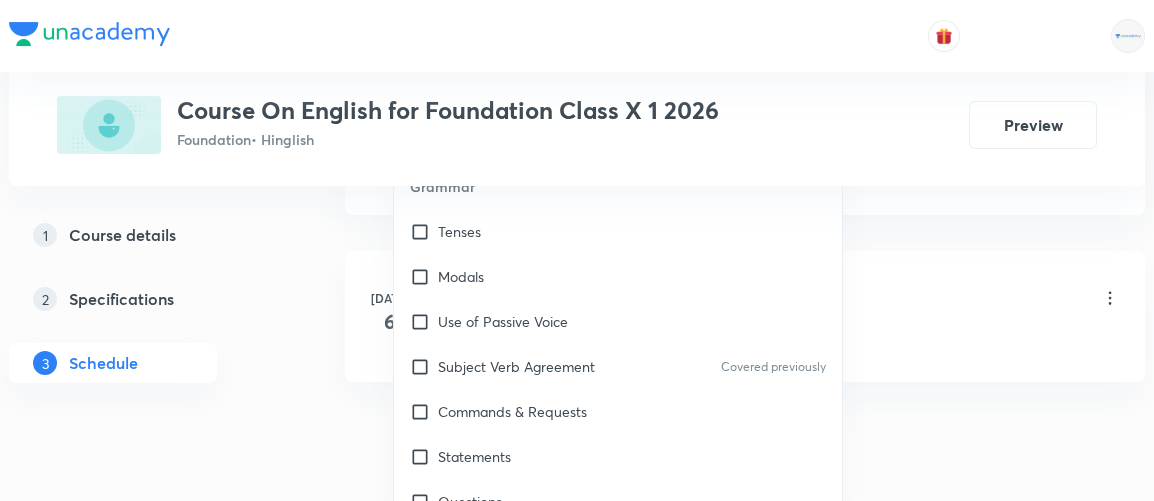 scroll, scrollTop: 1198, scrollLeft: 0, axis: vertical 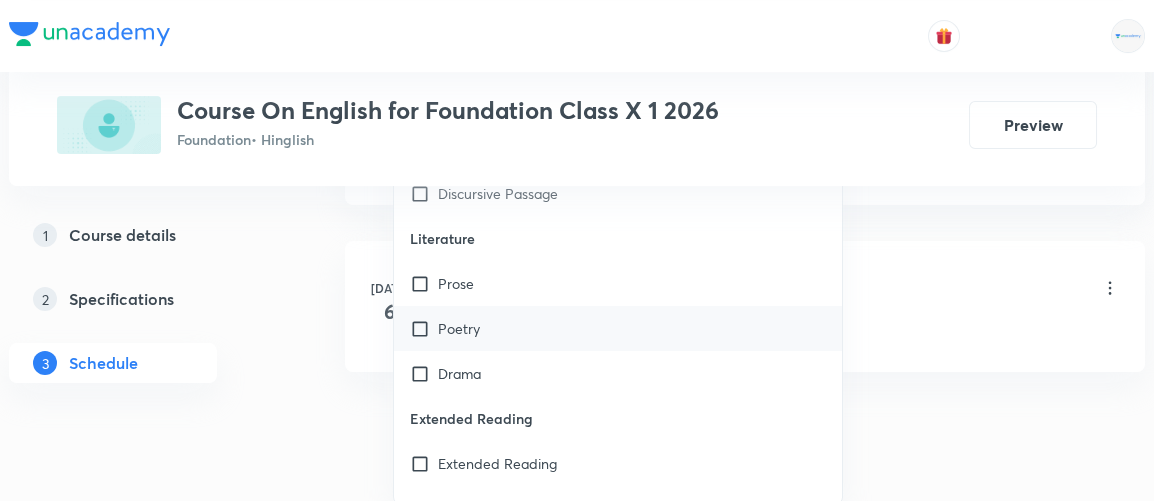 click on "Poetry" at bounding box center (459, 328) 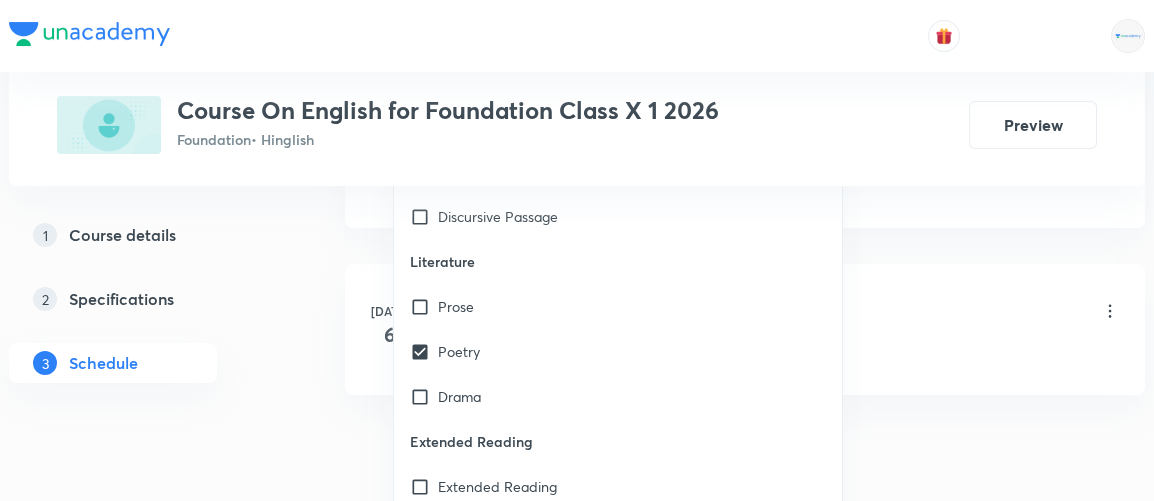 click on "Plus Courses Course On English for Foundation Class X 1 2026 Foundation  • Hinglish Preview 1 Course details 2 Specifications 3 Schedule Schedule 1  class Session  2 Live class Session title 13/99 Haunted house ​ Schedule for Jul 13, 2025, 10:00 AM ​ Duration (in minutes) 60 ​   Session type Online Offline Room 708 TOIB Sub-concepts Poetry CLEAR ​ Grammar Tenses Modals Use of Passive Voice Subject Verb Agreement Covered previously Commands & Requests Statements Questions Noun Clauses Adverbs Relative Clauses Determinants Prepositions Writing Skills Formal Letter Article Short Story Writing Reading Skills Factual Passage Discursive Passage Literature Prose Poetry Drama Extended Reading Extended Reading Workbook Workbook Add Cancel Jul 6 Letter Writing Lesson 1 • 10:30 AM • 60 min Subject Verb Agreement" at bounding box center (577, -270) 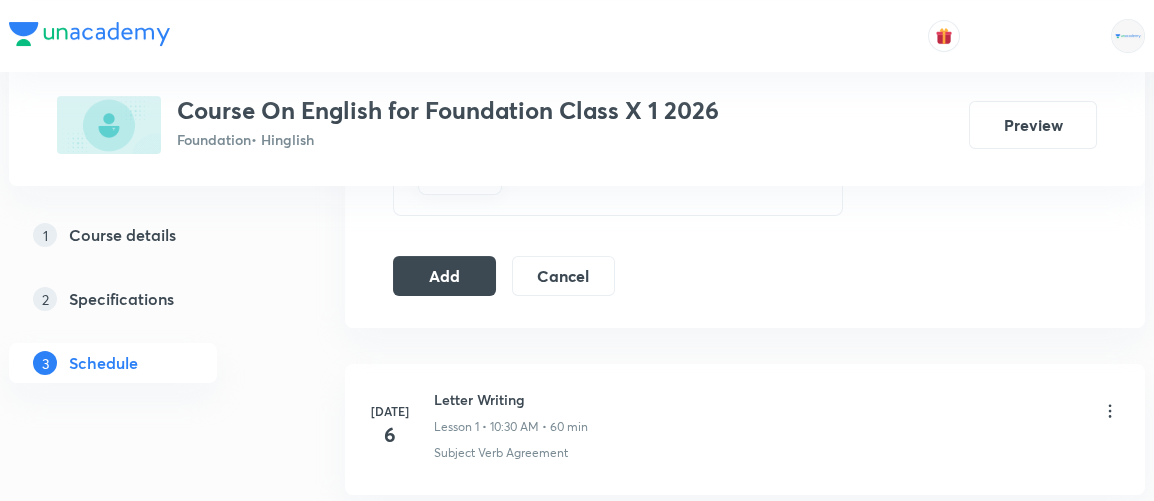 scroll, scrollTop: 1095, scrollLeft: 0, axis: vertical 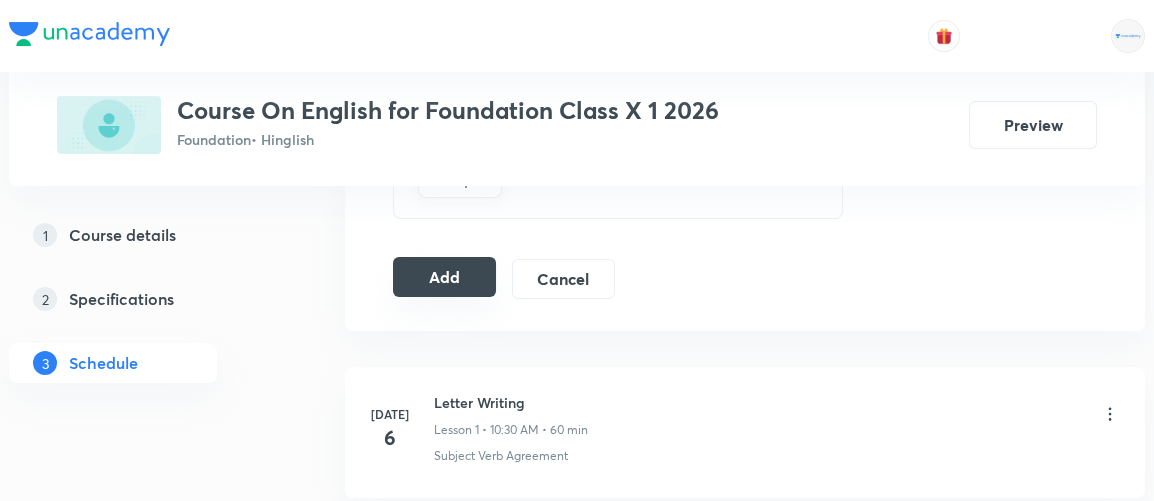 click on "Add" at bounding box center [444, 277] 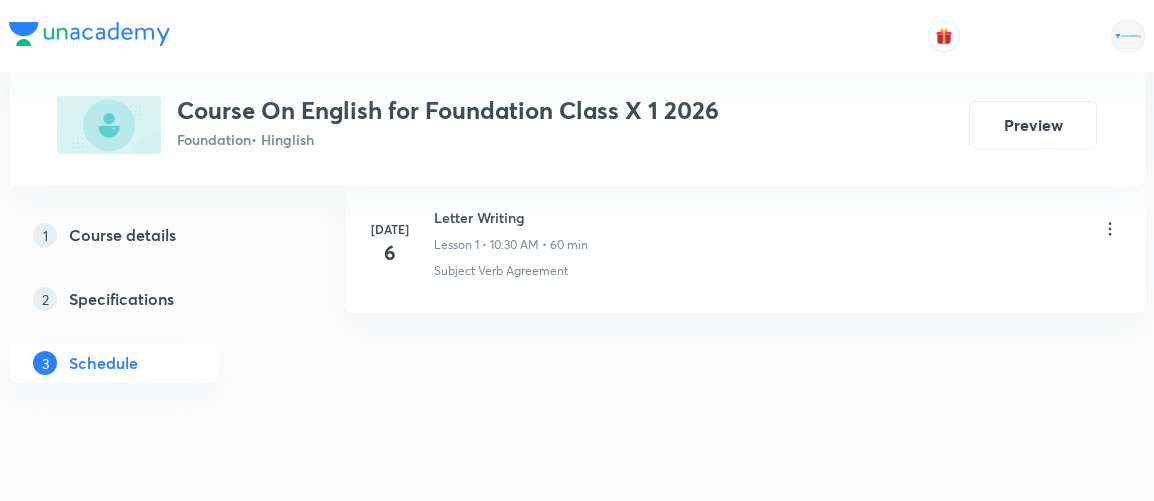 scroll, scrollTop: 336, scrollLeft: 0, axis: vertical 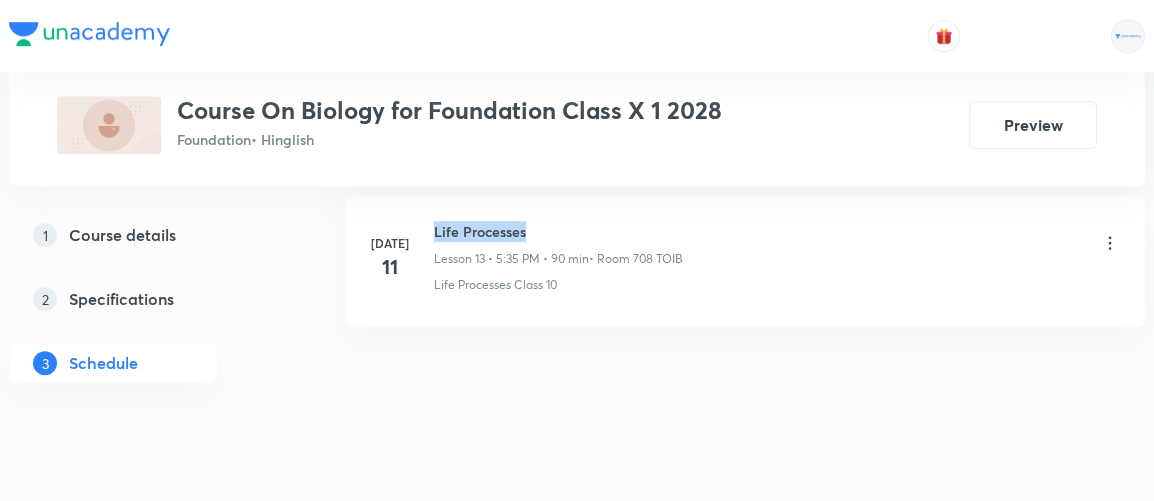 drag, startPoint x: 435, startPoint y: 218, endPoint x: 548, endPoint y: 217, distance: 113.004425 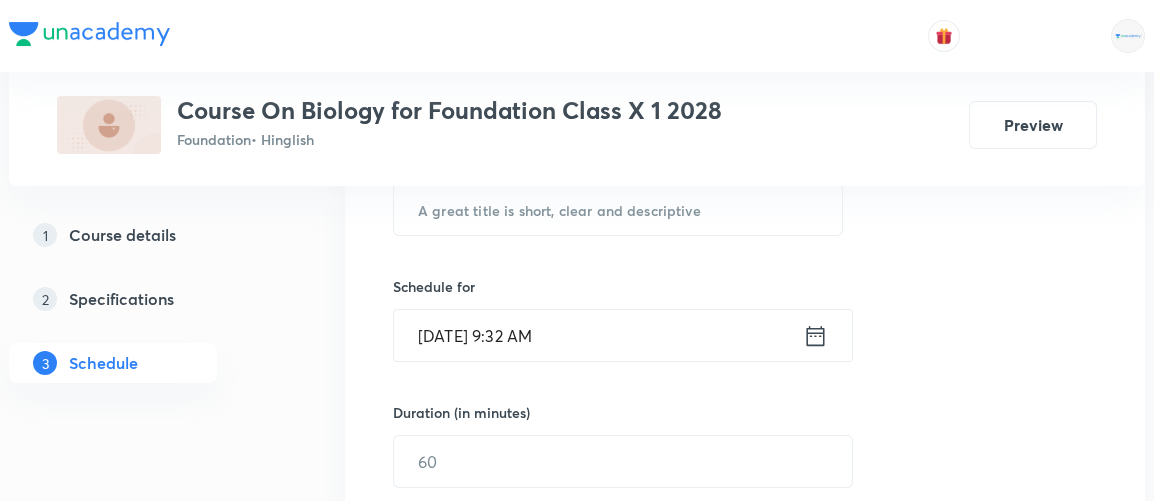 scroll, scrollTop: 210, scrollLeft: 0, axis: vertical 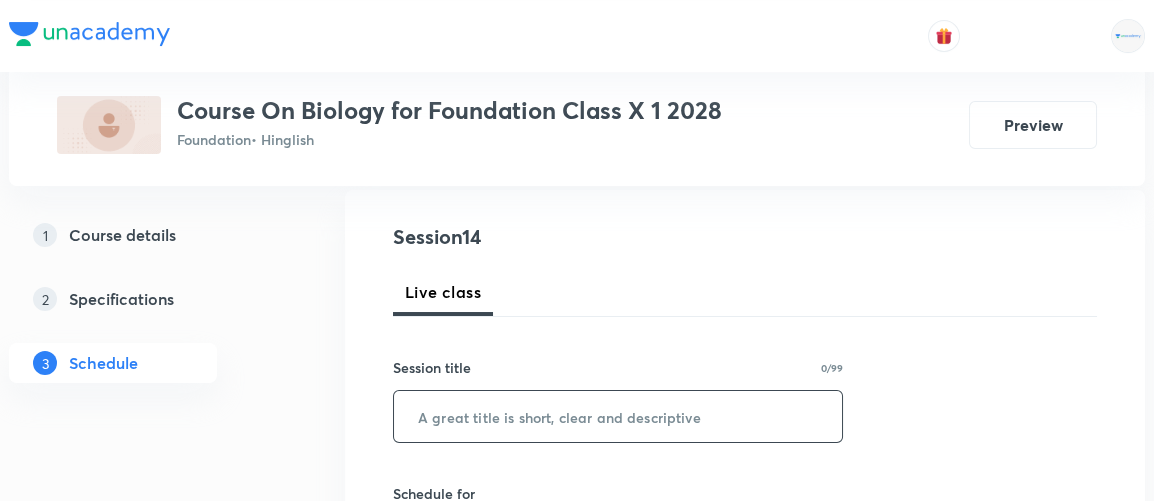 click at bounding box center (618, 416) 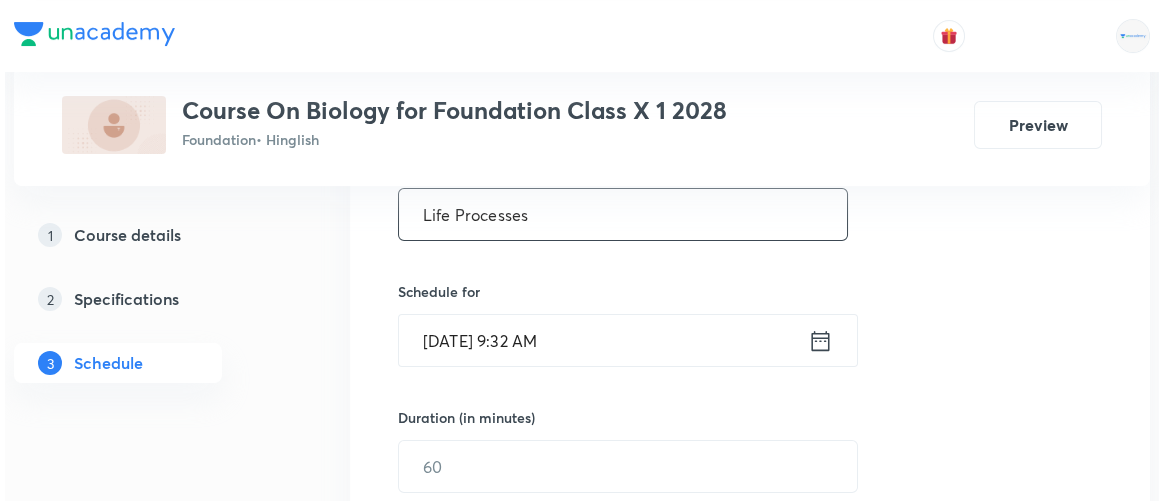 scroll, scrollTop: 413, scrollLeft: 0, axis: vertical 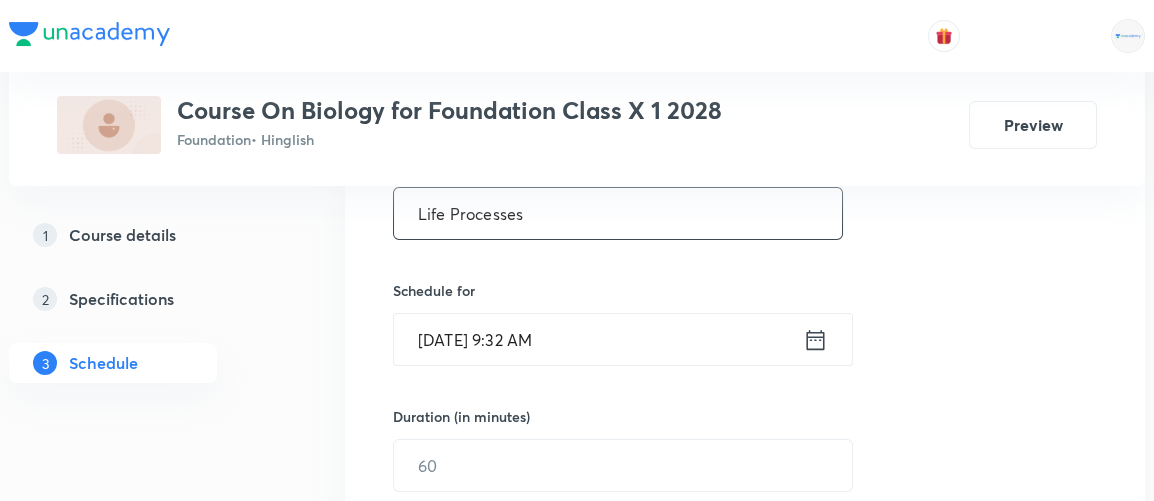 type on "Life Processes" 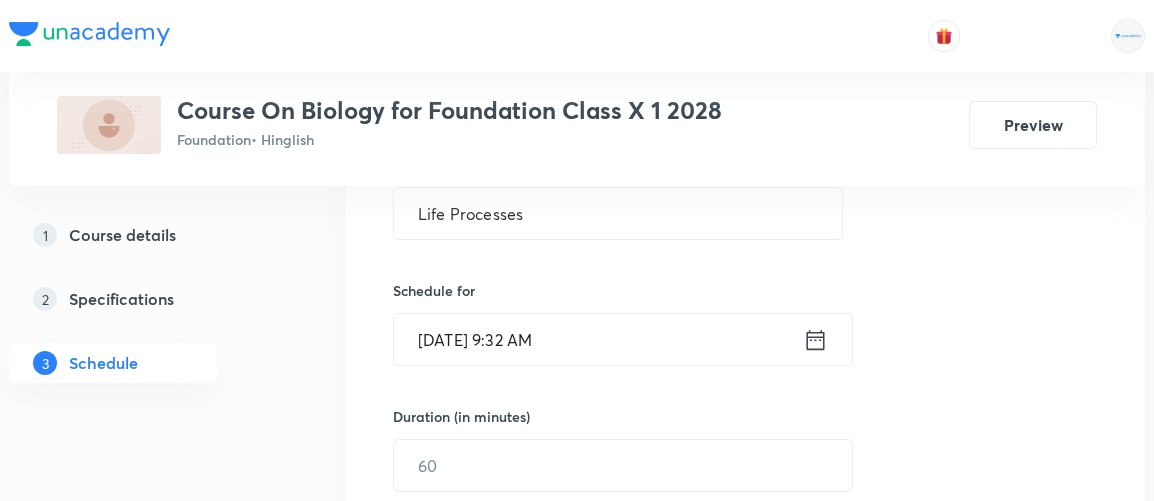 click 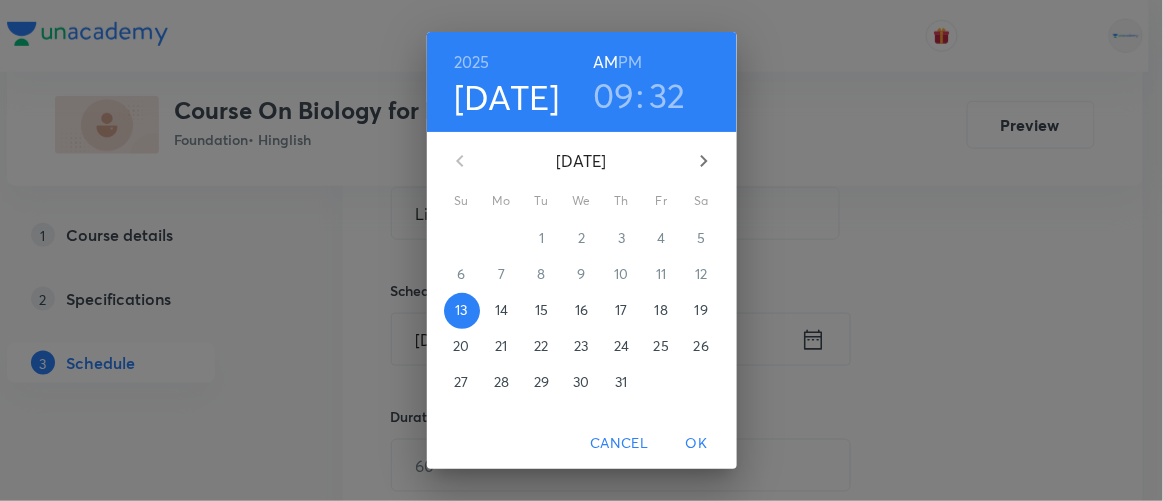 click on "PM" at bounding box center (630, 62) 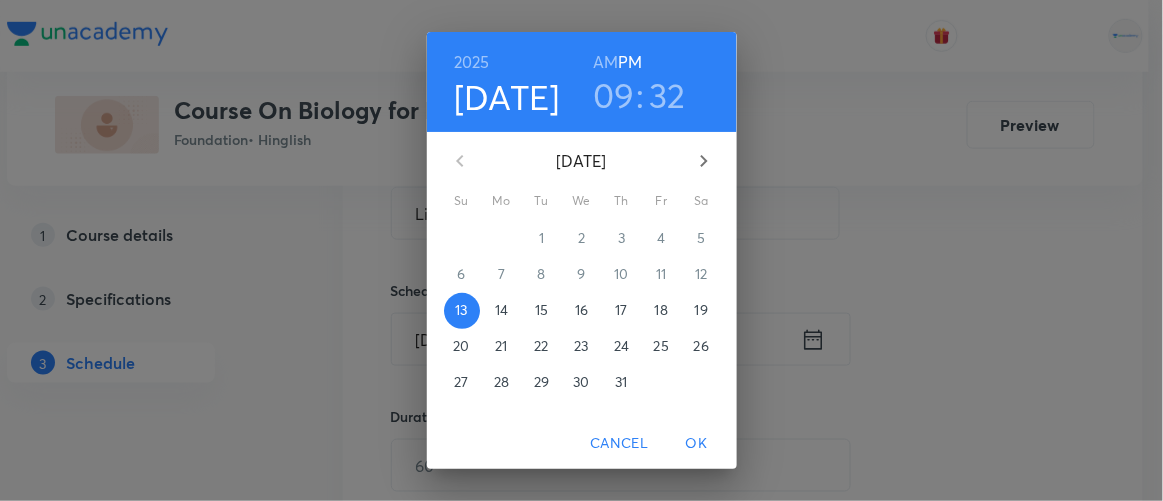 click on "09" at bounding box center [614, 95] 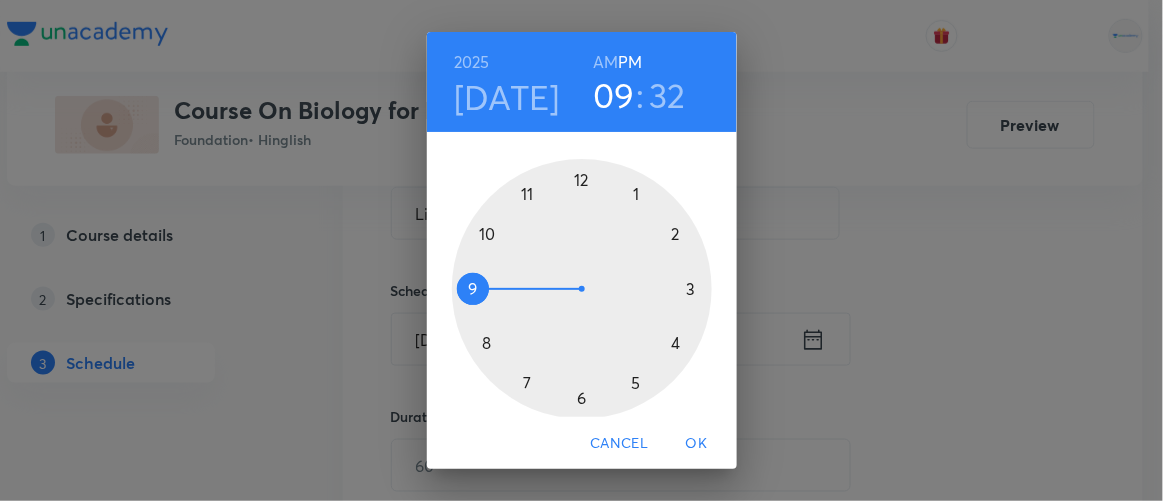 click at bounding box center [582, 289] 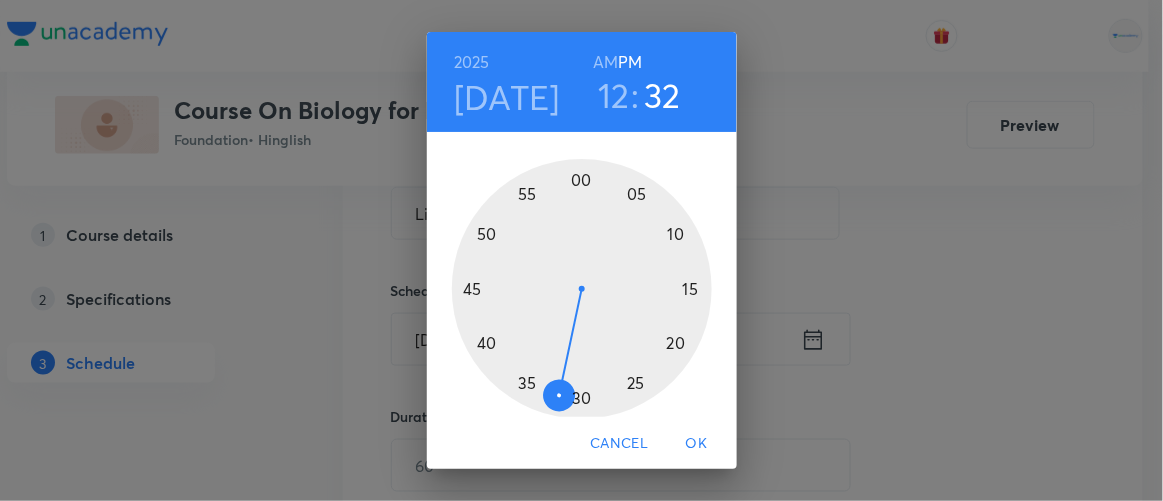 click at bounding box center [582, 289] 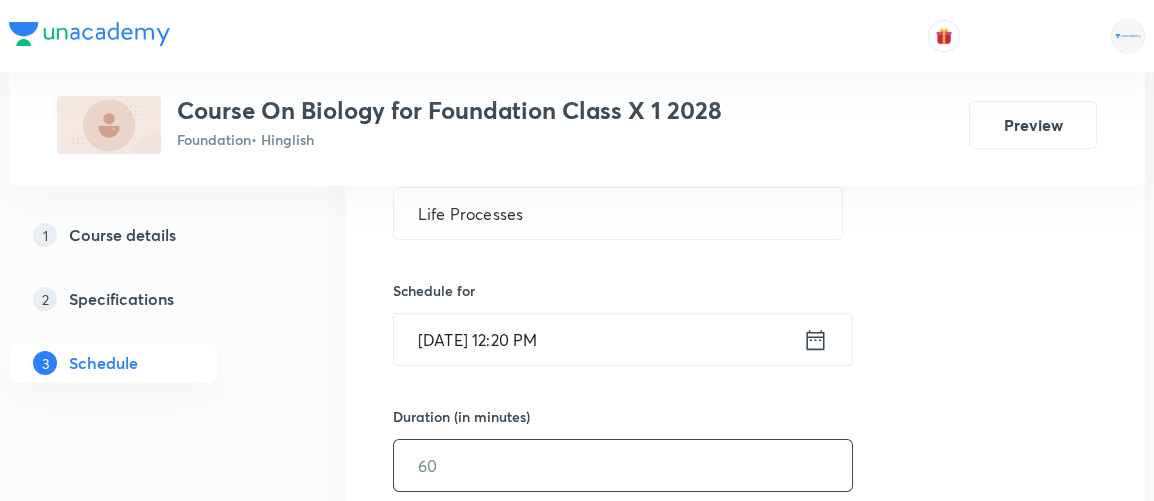 click at bounding box center [623, 465] 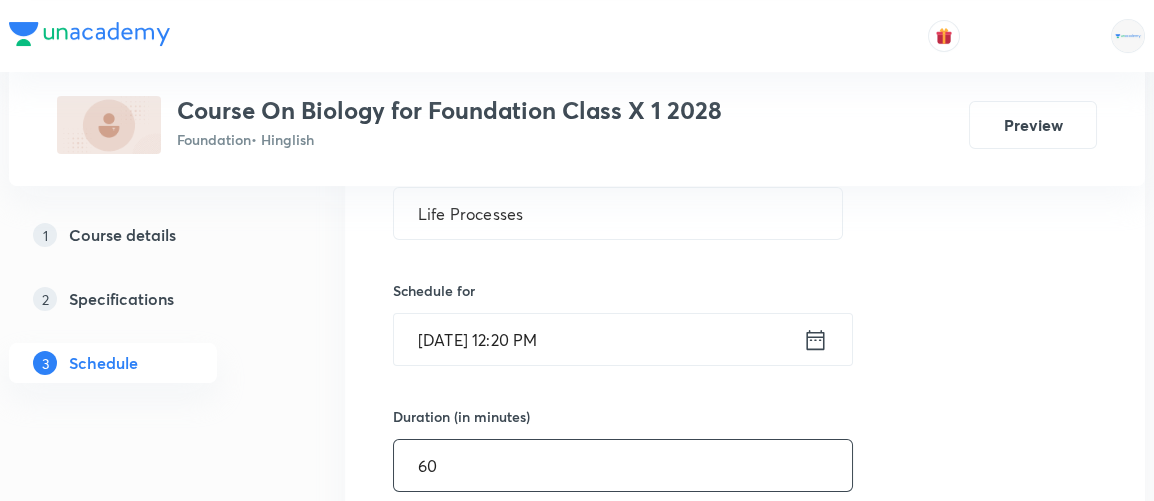 type on "60" 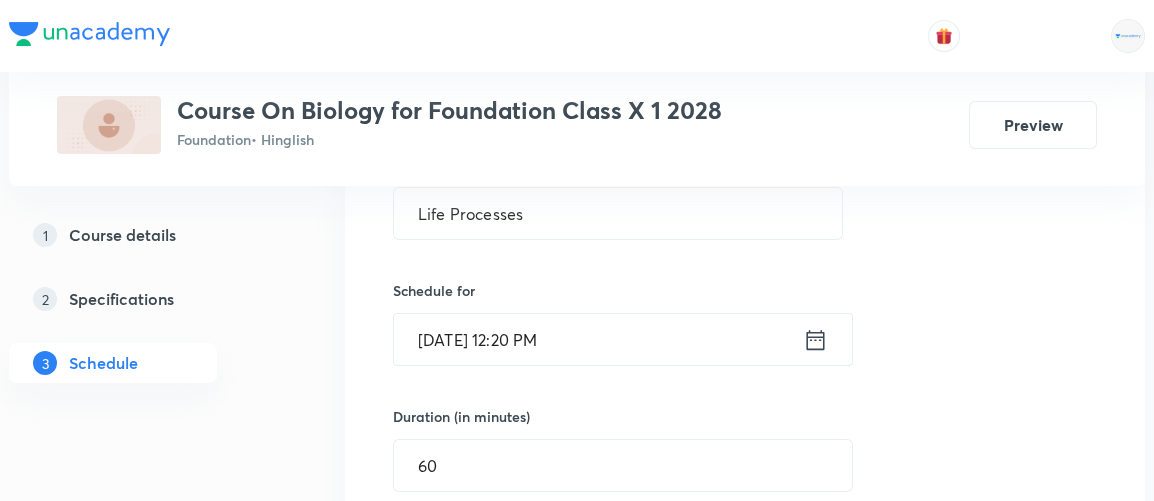 click on "[DATE] 12:20 PM" at bounding box center (598, 339) 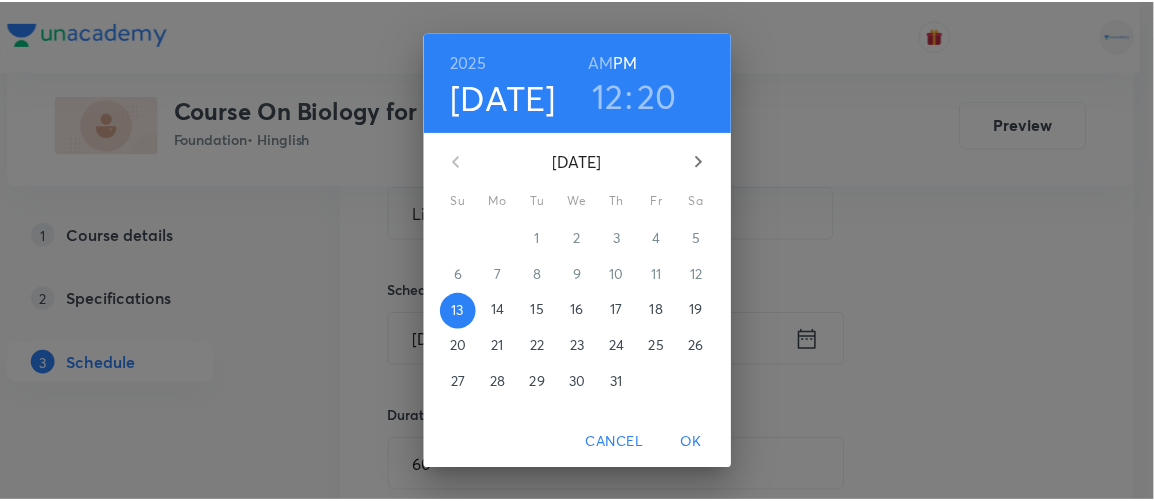 scroll, scrollTop: 33, scrollLeft: 0, axis: vertical 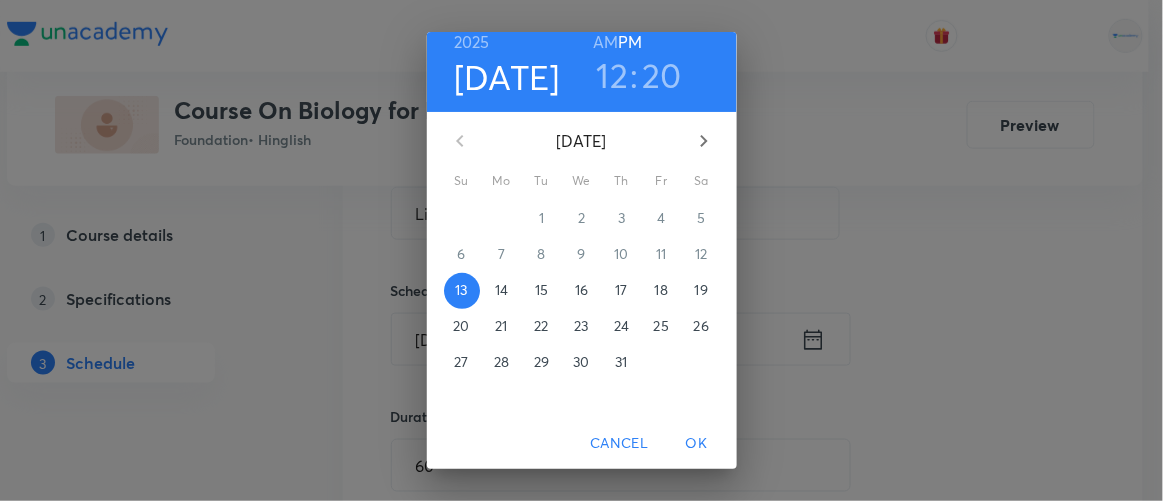 click on "OK" at bounding box center [697, 443] 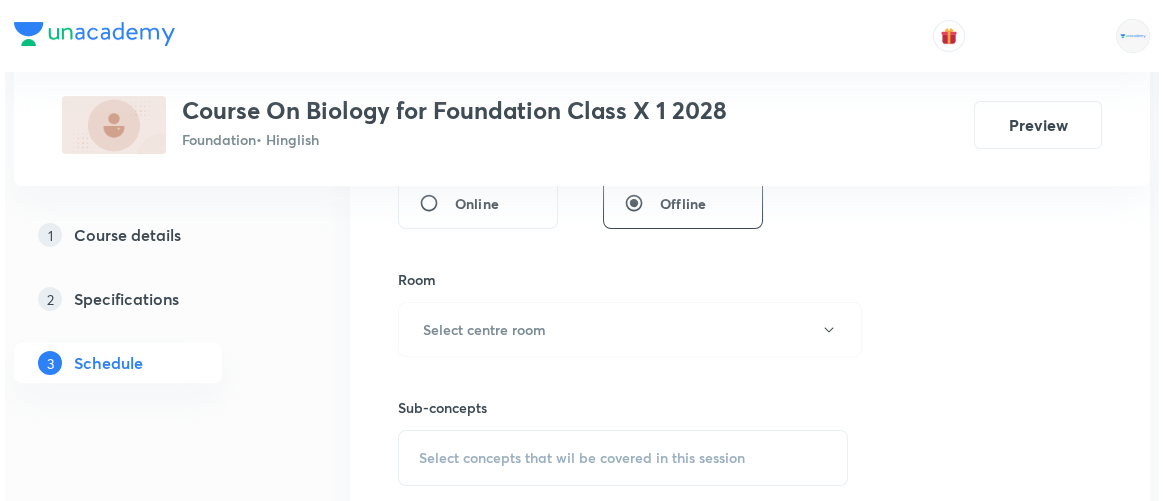 scroll, scrollTop: 810, scrollLeft: 0, axis: vertical 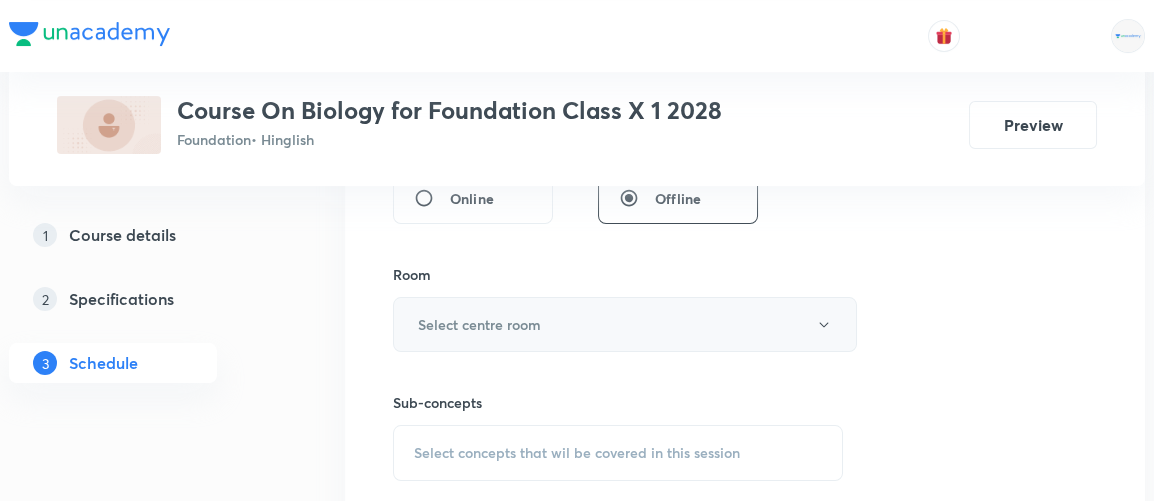 click on "Select centre room" at bounding box center [479, 324] 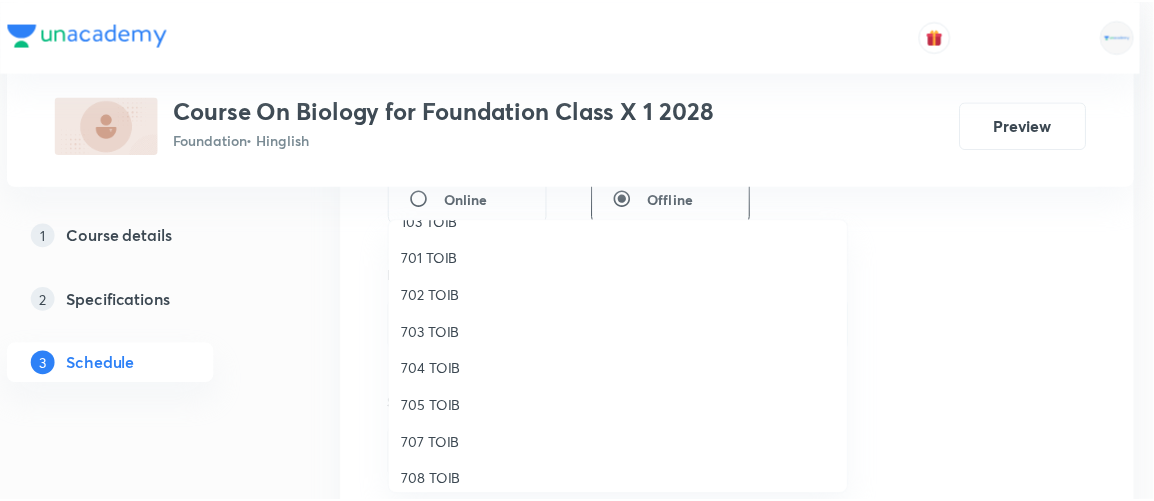scroll, scrollTop: 184, scrollLeft: 0, axis: vertical 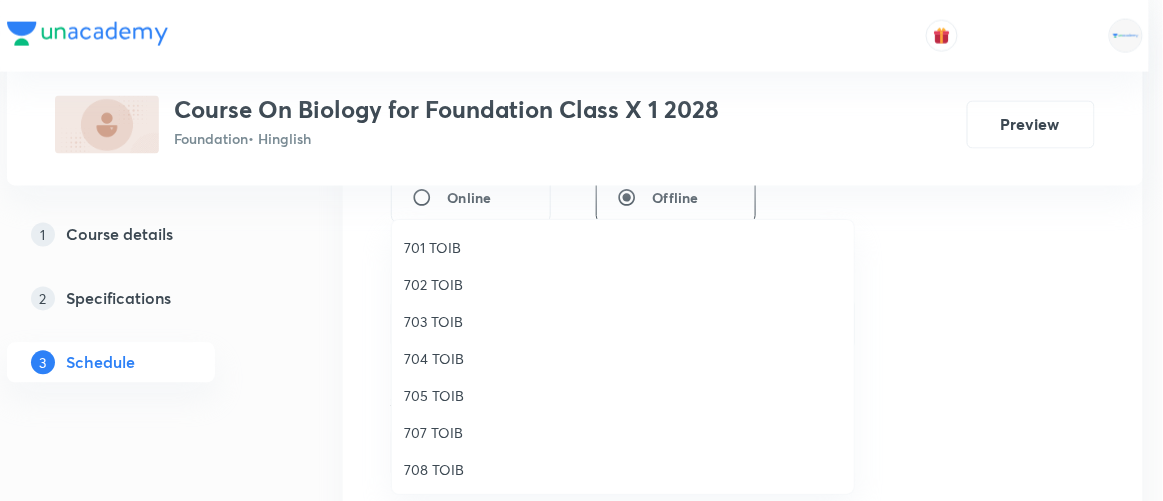 click on "708 TOIB" at bounding box center [623, 469] 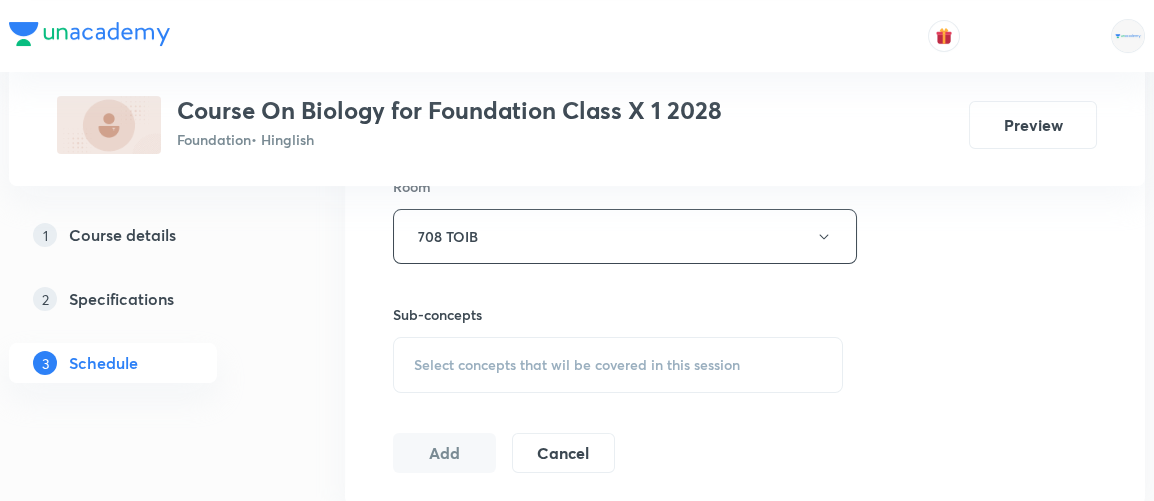 scroll, scrollTop: 901, scrollLeft: 0, axis: vertical 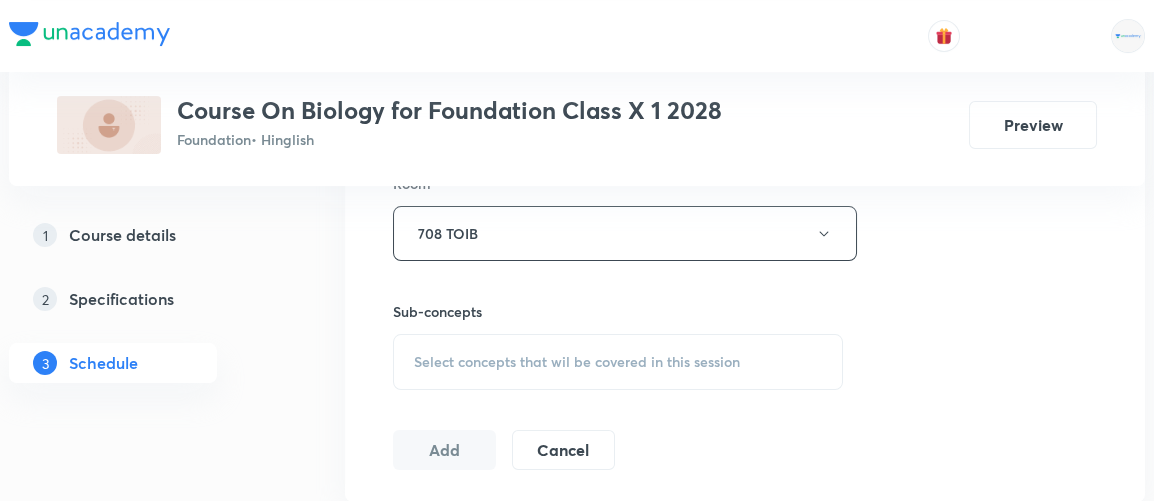 click on "Select concepts that wil be covered in this session" at bounding box center [577, 362] 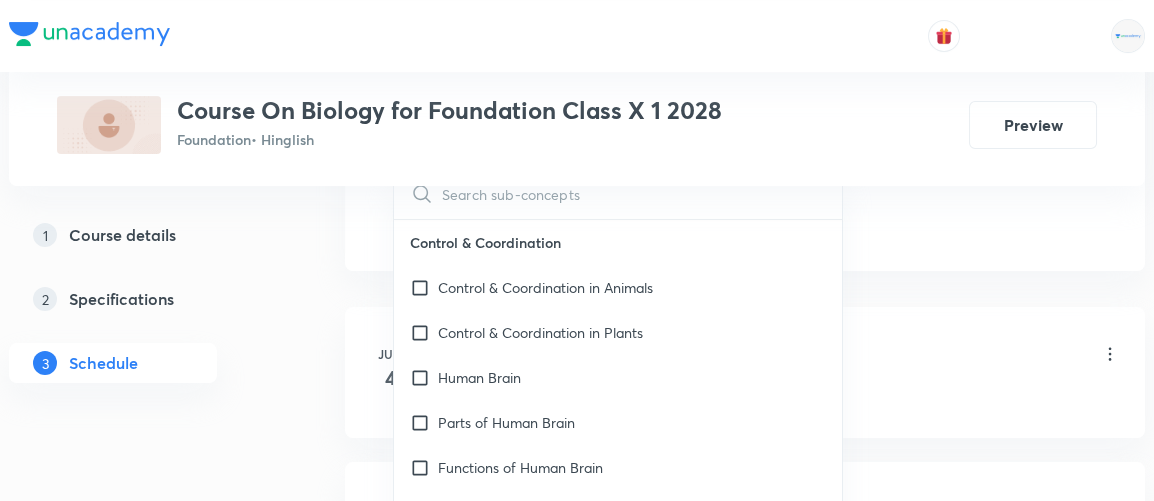 scroll, scrollTop: 1133, scrollLeft: 0, axis: vertical 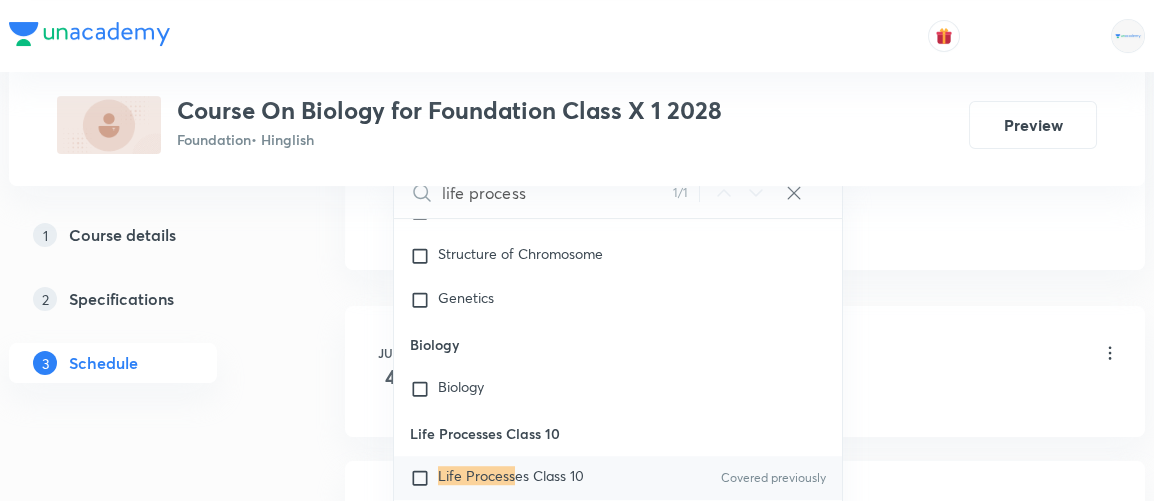 type on "life process" 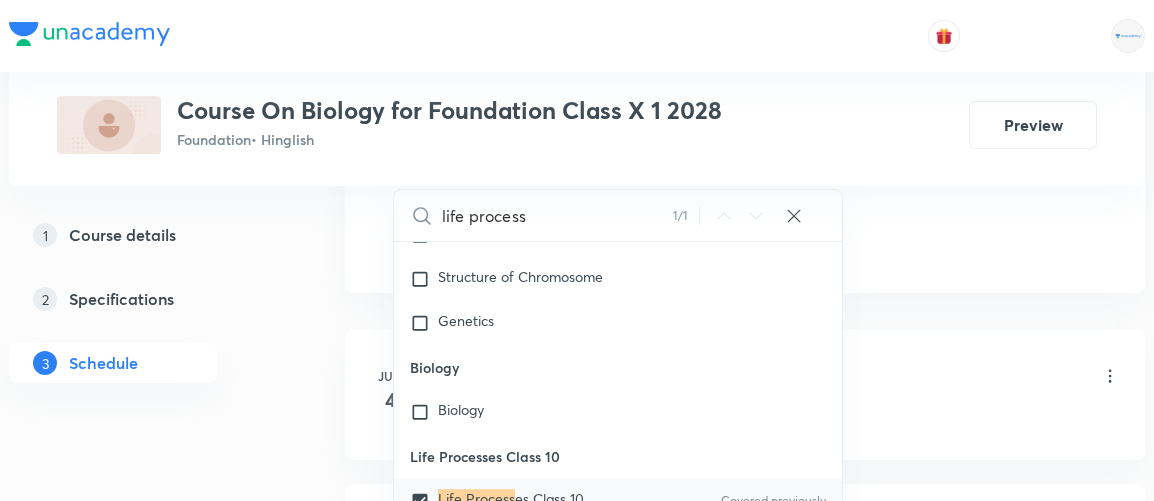 click on "Plus Courses Course On Biology for Foundation Class X 1 2028 Foundation  • Hinglish Preview 1 Course details 2 Specifications 3 Schedule Schedule 13  classes Session  14 Live class Session title 14/99 Life Processes ​ Schedule for [DATE] 12:20 PM ​ Duration (in minutes) 60 ​   Session type Online Offline Room 708 TOIB Sub-concepts Life Processes Class 10 CLEAR life process 1 / 1 ​ Control & Coordination Control & Coordination in Animals Control & Coordination in Plants Human Brain Parts of Human Brain Functions of Human Brain Chemical Coordination of Hormones Reproduction Reproduction in Plants Covered previously Reproduction in Animals Reproduction in Humans Sex Determination in Humans Heredity & Evolution Variations Covered previously Hereditary Covered previously Evolution Our Environment Waste Ecosystem Management of Natural Resources Natural Resource Plans Covered previously Environment Friendly Decision Forest & Wild Life Water Use Coal & Petroleum Life Processes Introduction Nutrition" at bounding box center [577, 725] 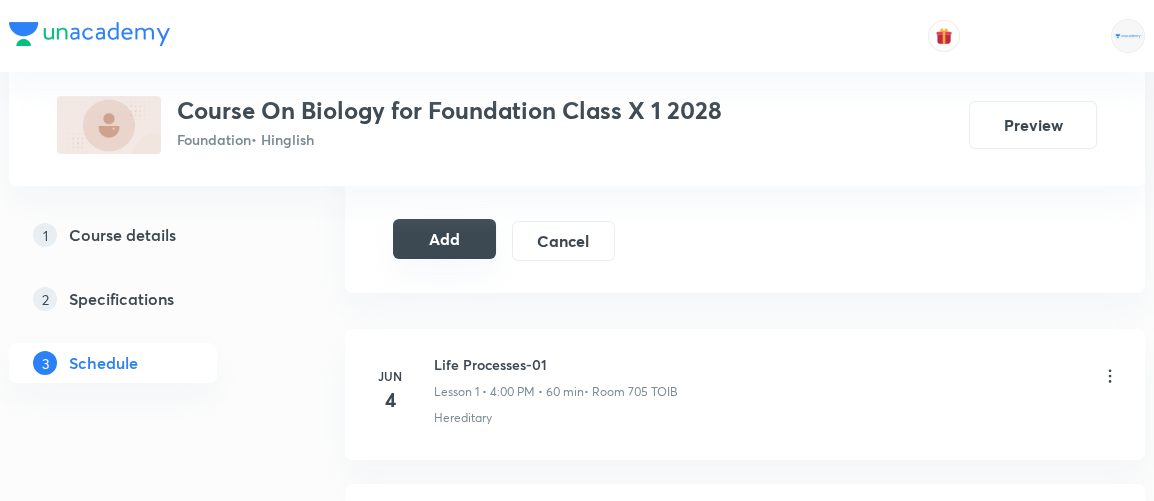 click on "Add" at bounding box center [444, 239] 